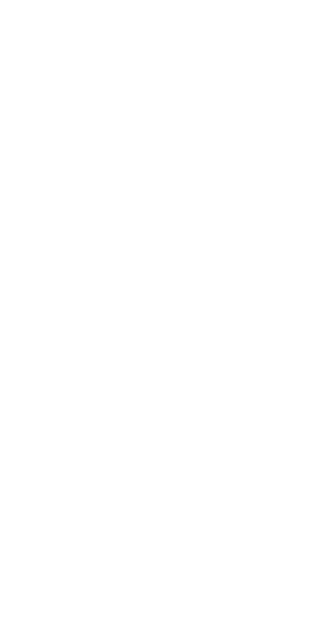 scroll, scrollTop: 0, scrollLeft: 0, axis: both 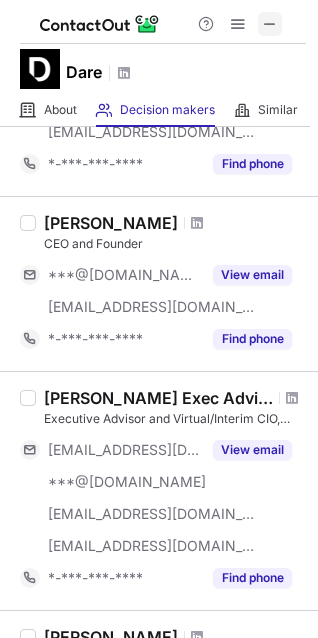 click at bounding box center [270, 24] 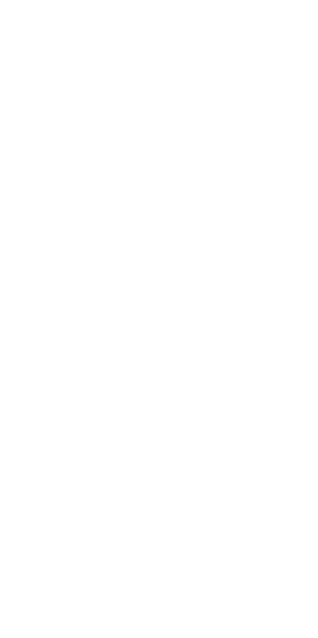 scroll, scrollTop: 0, scrollLeft: 0, axis: both 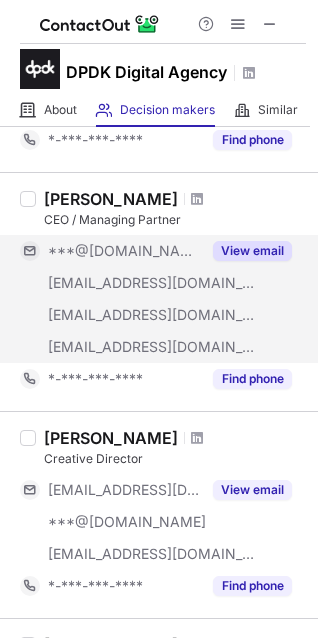 click on "View email" at bounding box center (246, 251) 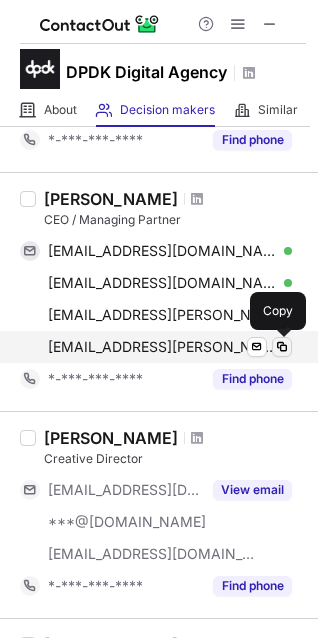 click at bounding box center [282, 347] 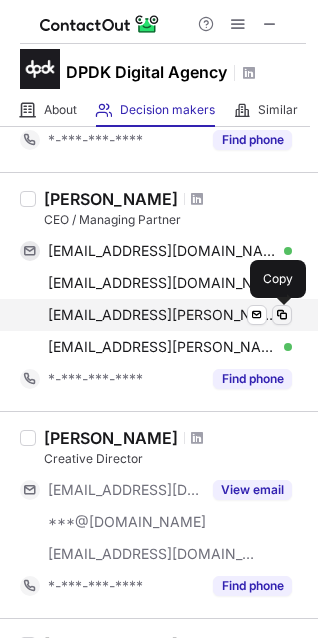 click at bounding box center [282, 315] 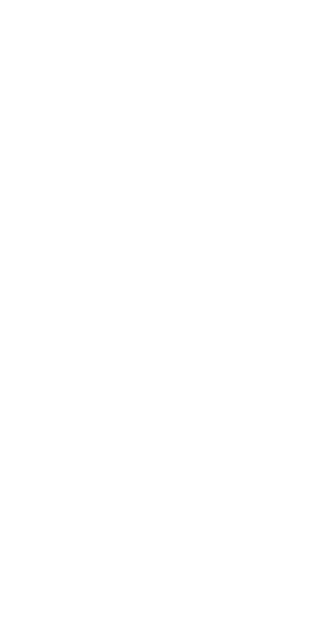 scroll, scrollTop: 0, scrollLeft: 0, axis: both 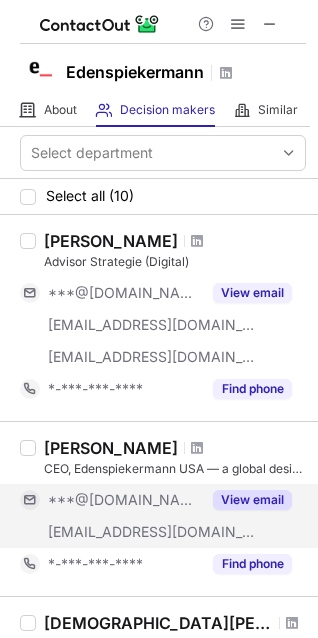 click on "View email" at bounding box center (252, 500) 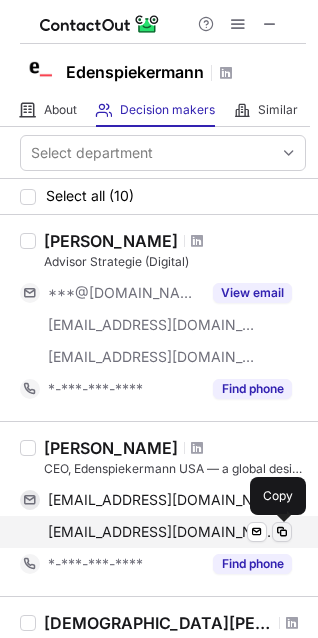click at bounding box center [282, 532] 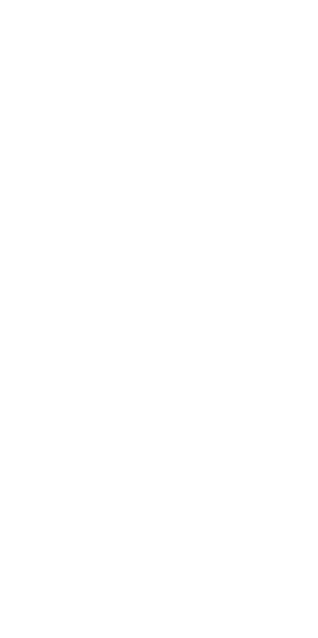 scroll, scrollTop: 0, scrollLeft: 0, axis: both 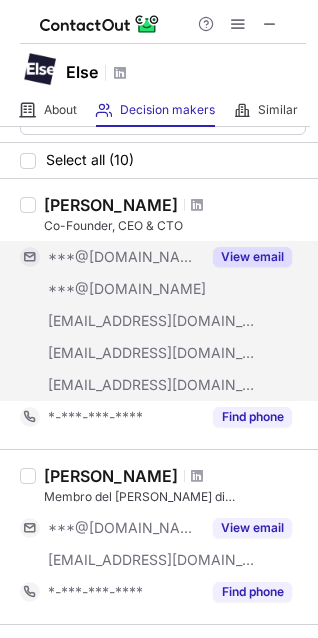 click on "View email" at bounding box center [252, 257] 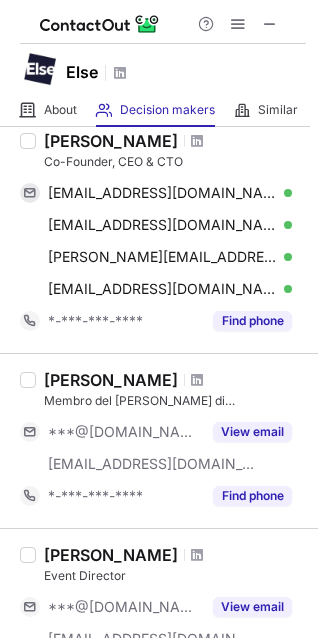 scroll, scrollTop: 98, scrollLeft: 0, axis: vertical 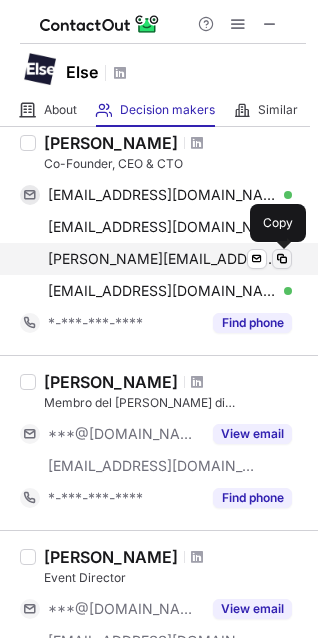 click at bounding box center (282, 259) 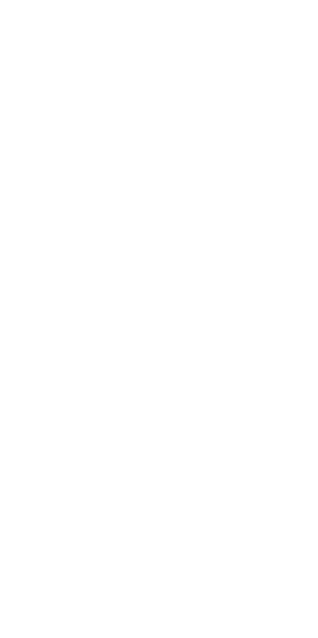 scroll, scrollTop: 0, scrollLeft: 0, axis: both 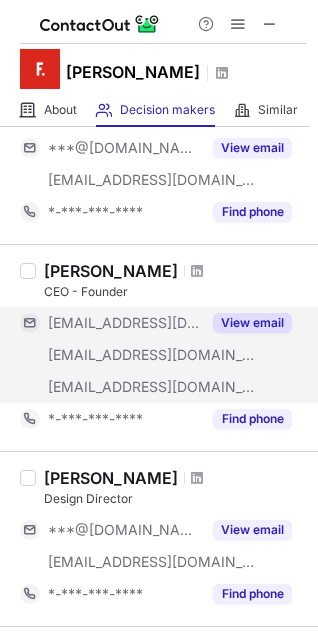 click on "View email" at bounding box center (252, 323) 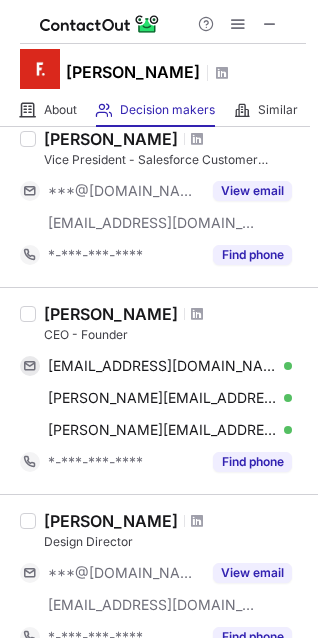 scroll, scrollTop: 552, scrollLeft: 0, axis: vertical 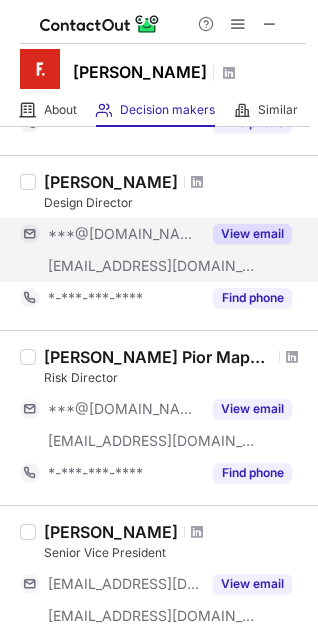 click on "View email" at bounding box center (252, 234) 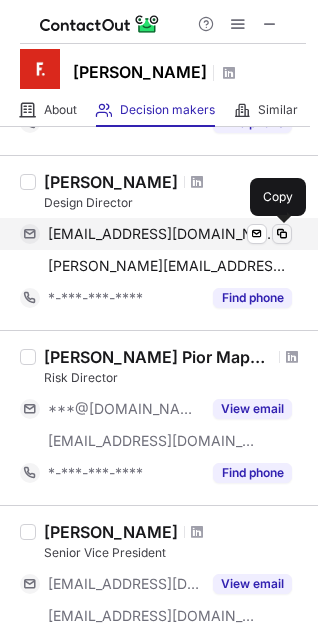 click at bounding box center (282, 234) 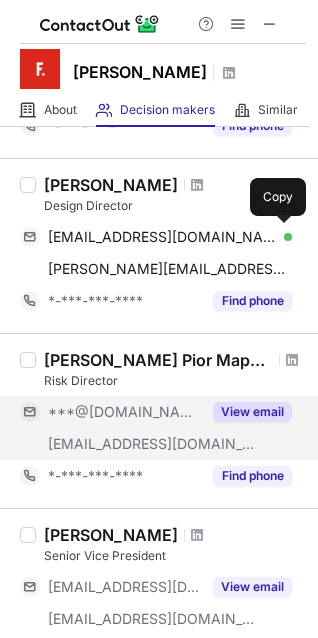 scroll, scrollTop: 883, scrollLeft: 0, axis: vertical 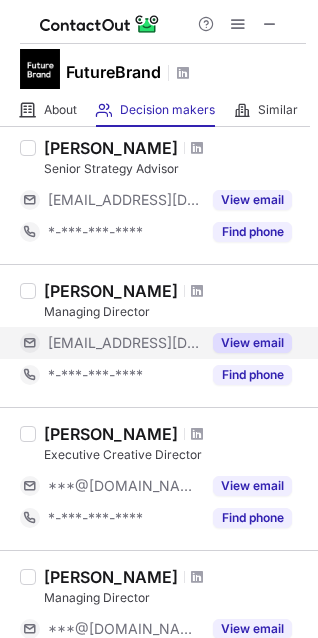 click on "View email" at bounding box center (252, 343) 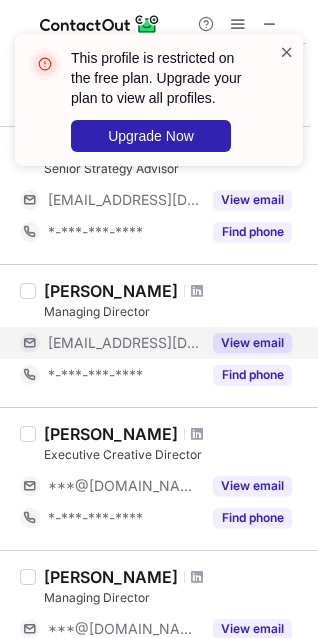 click at bounding box center (287, 52) 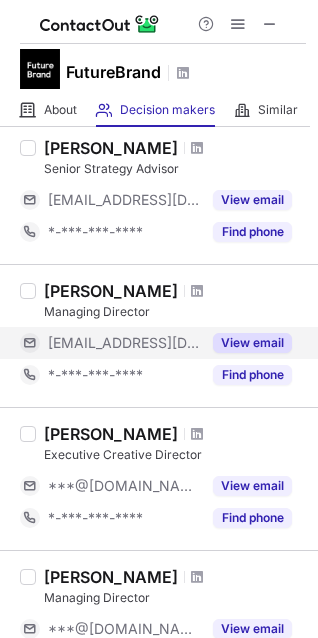 click at bounding box center [270, 24] 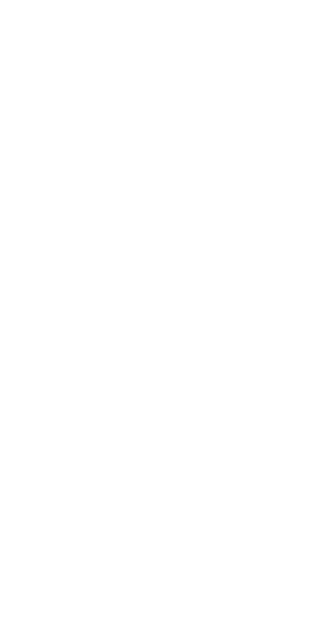scroll, scrollTop: 0, scrollLeft: 0, axis: both 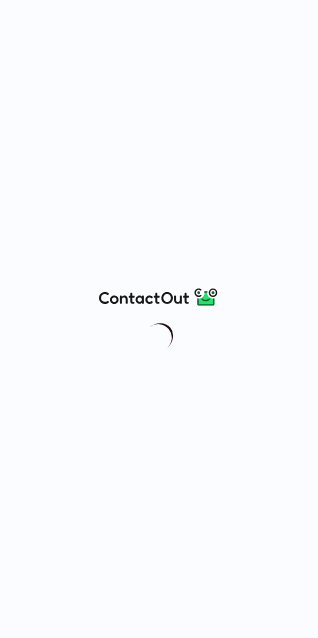 click at bounding box center [159, 319] 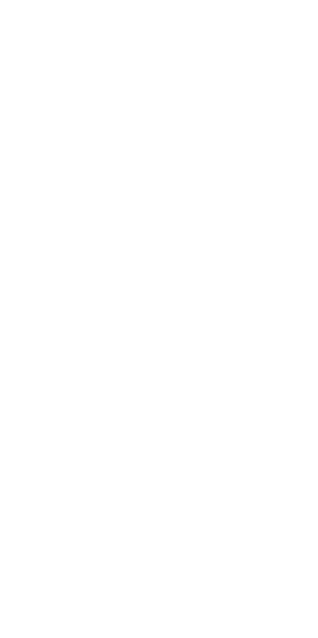 scroll, scrollTop: 0, scrollLeft: 0, axis: both 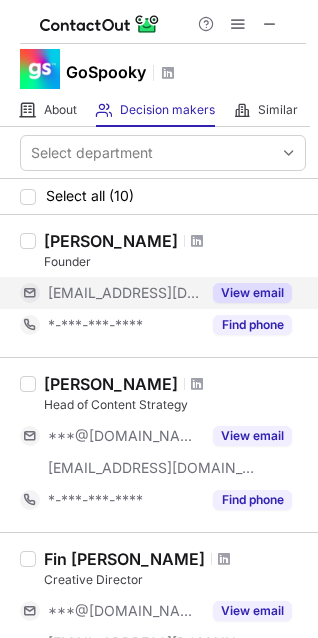 click on "View email" at bounding box center (252, 293) 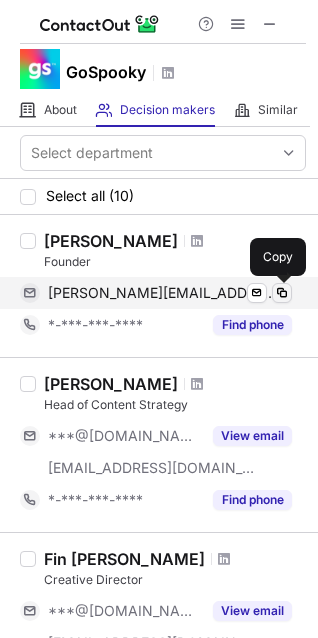 click at bounding box center (282, 293) 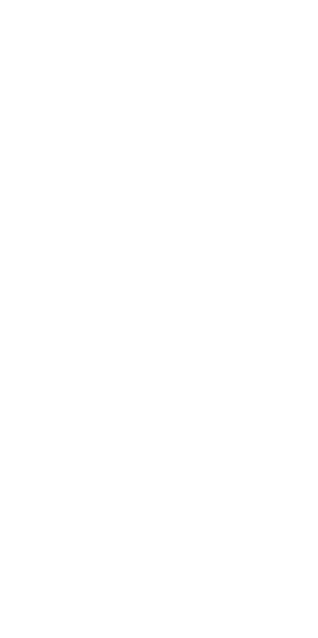 scroll, scrollTop: 0, scrollLeft: 0, axis: both 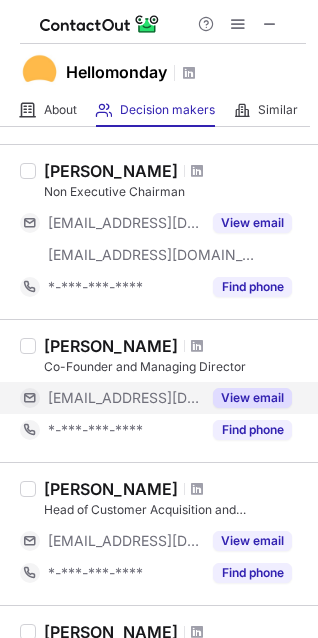 click on "View email" at bounding box center [252, 398] 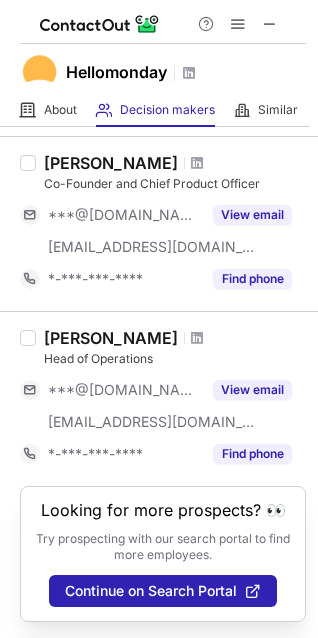 scroll, scrollTop: 1493, scrollLeft: 0, axis: vertical 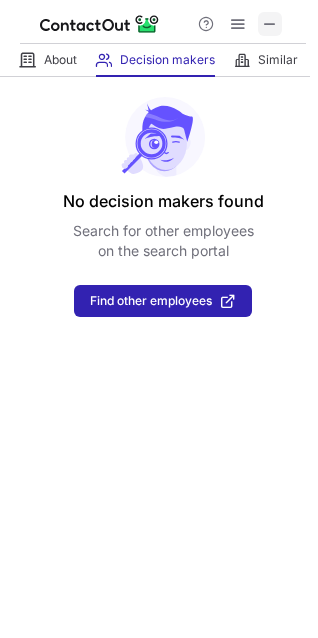 click at bounding box center (270, 24) 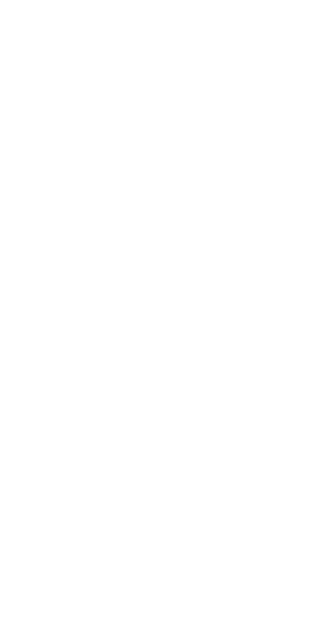 scroll, scrollTop: 0, scrollLeft: 0, axis: both 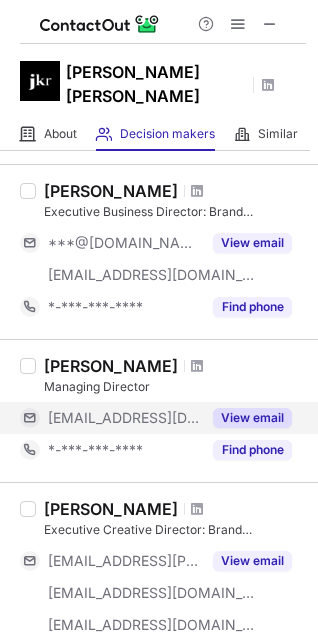 click on "View email" at bounding box center [252, 418] 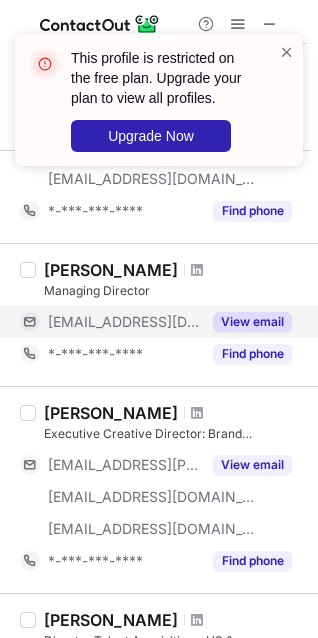 scroll, scrollTop: 788, scrollLeft: 0, axis: vertical 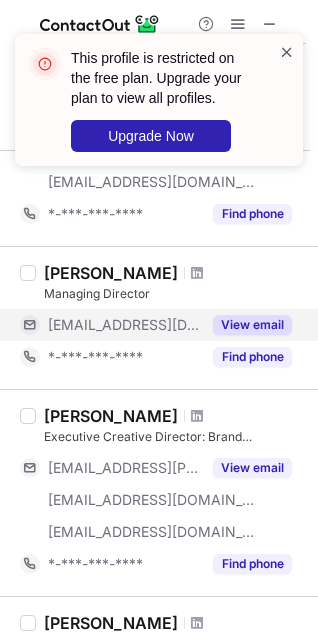 click at bounding box center [287, 52] 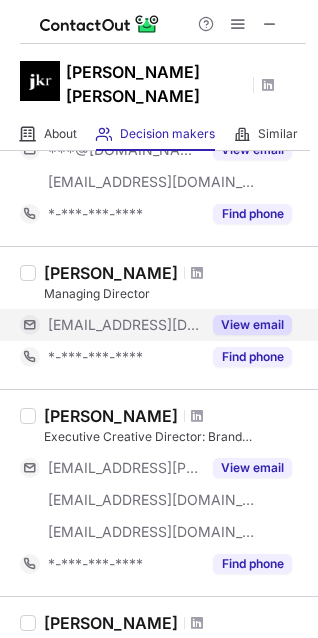 click at bounding box center [270, 24] 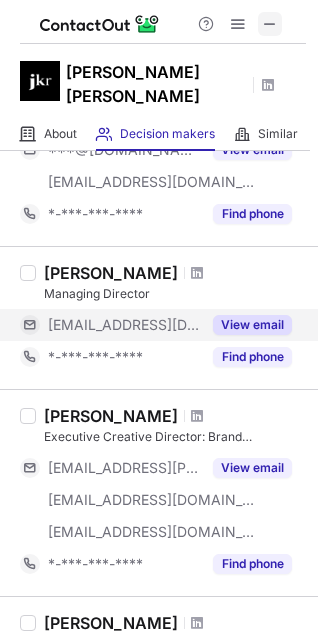 click at bounding box center (270, 24) 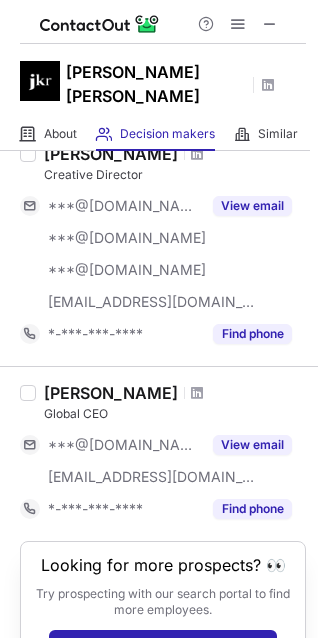 scroll, scrollTop: 1640, scrollLeft: 0, axis: vertical 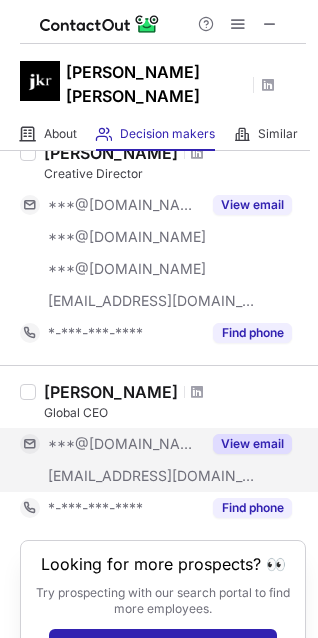 click on "View email" at bounding box center [252, 444] 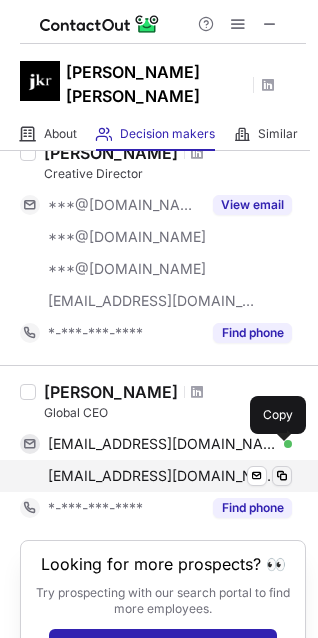 click at bounding box center (282, 476) 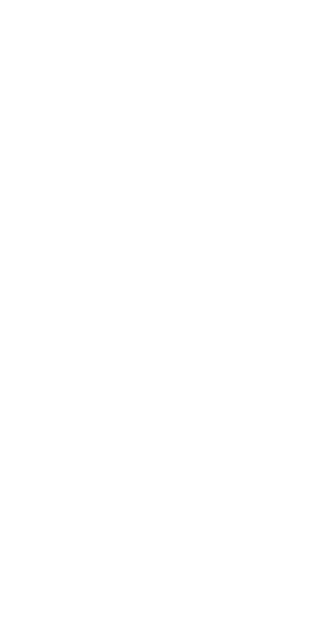 scroll, scrollTop: 0, scrollLeft: 0, axis: both 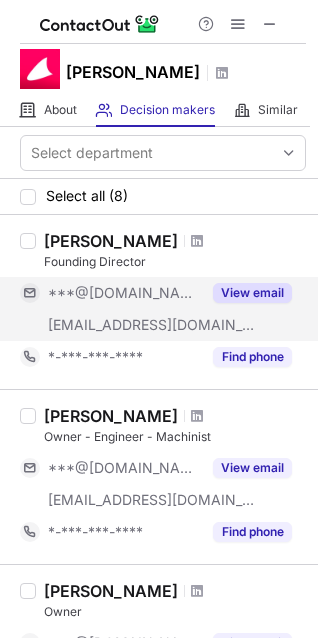 click on "View email" at bounding box center [246, 293] 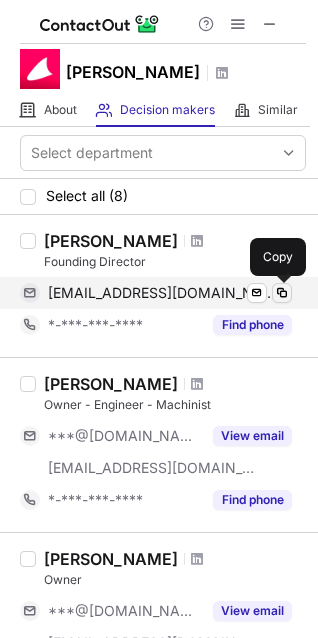 click at bounding box center (282, 293) 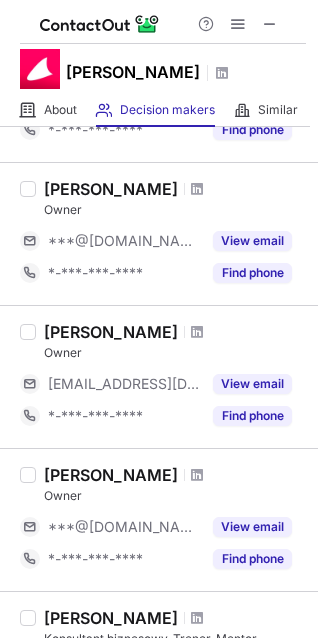 scroll, scrollTop: 692, scrollLeft: 0, axis: vertical 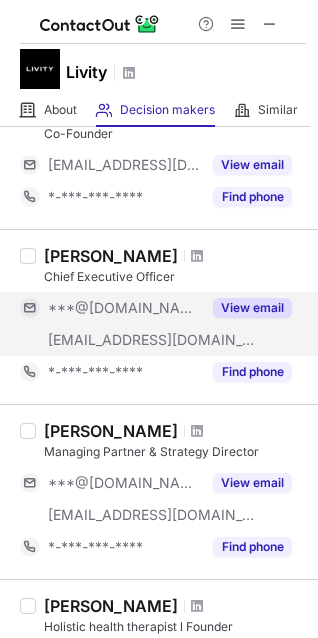 click on "View email" at bounding box center [246, 308] 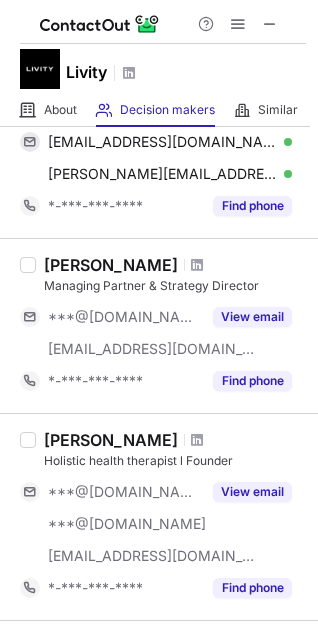 scroll, scrollTop: 296, scrollLeft: 0, axis: vertical 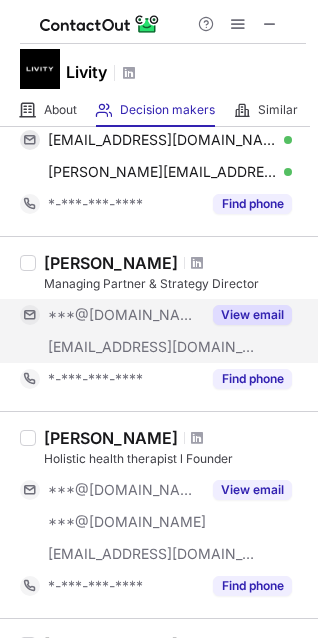 click on "View email" at bounding box center [252, 315] 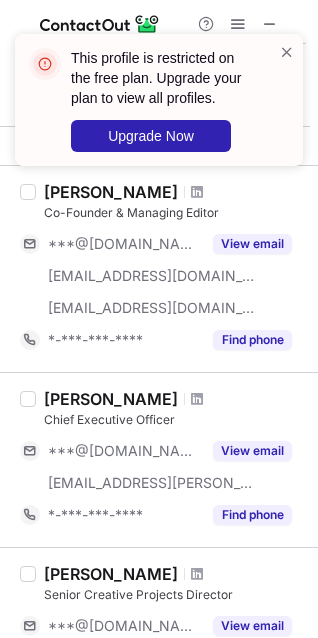 scroll, scrollTop: 872, scrollLeft: 0, axis: vertical 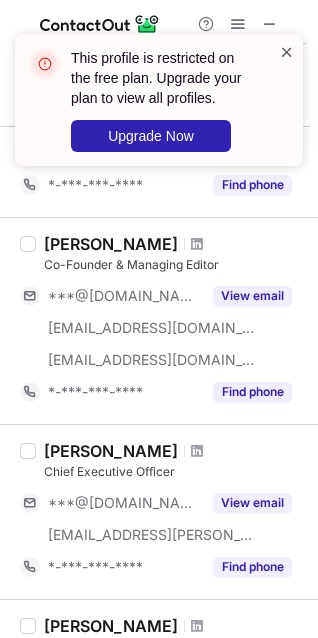 click at bounding box center [287, 52] 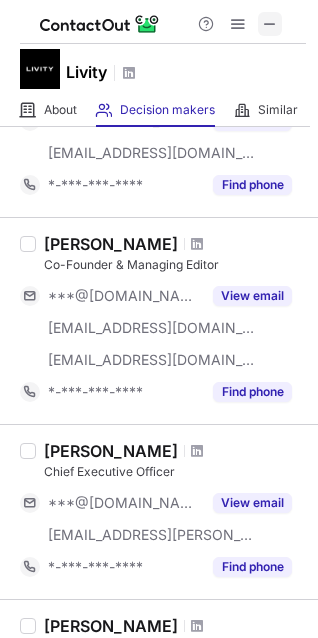 click at bounding box center (270, 24) 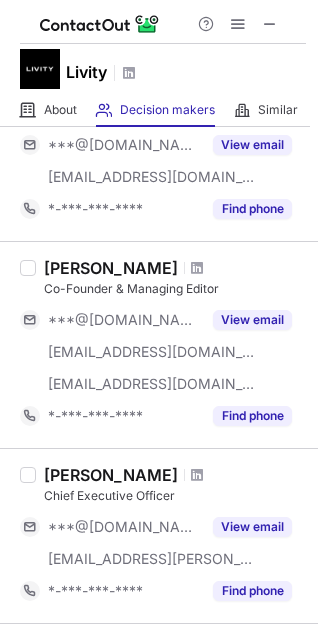 scroll, scrollTop: 847, scrollLeft: 0, axis: vertical 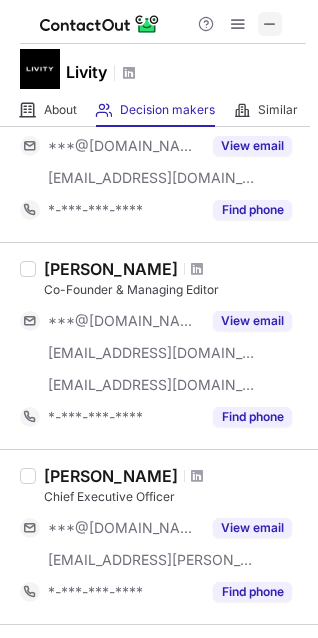 click at bounding box center [270, 24] 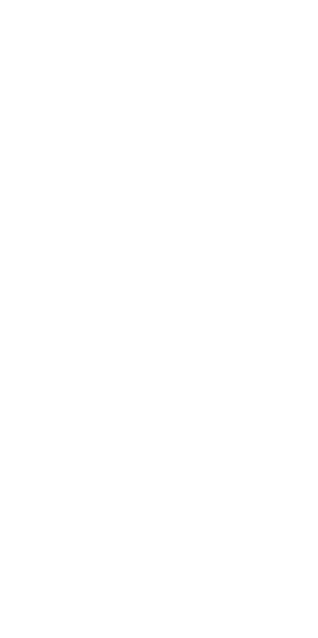 scroll, scrollTop: 0, scrollLeft: 0, axis: both 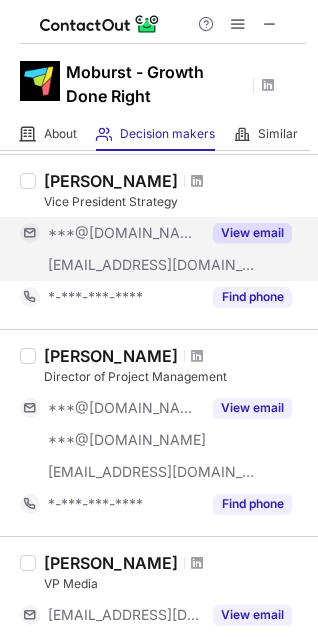 click on "View email" at bounding box center (246, 233) 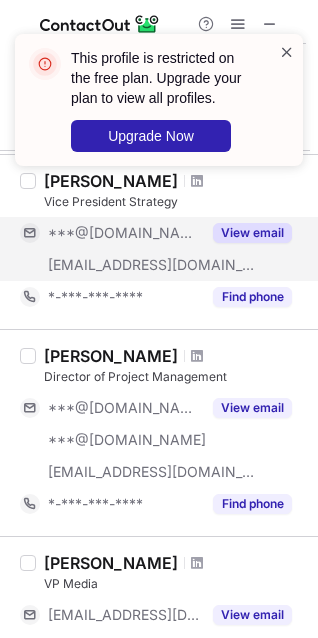 click at bounding box center [287, 52] 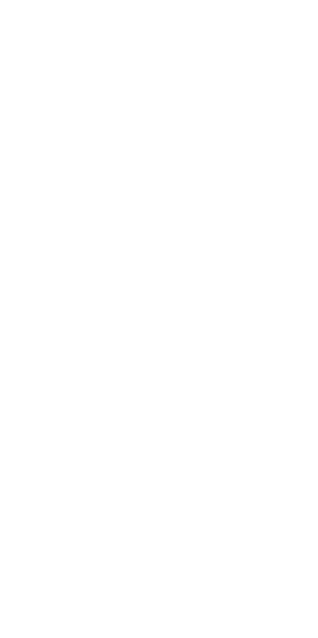 scroll, scrollTop: 0, scrollLeft: 0, axis: both 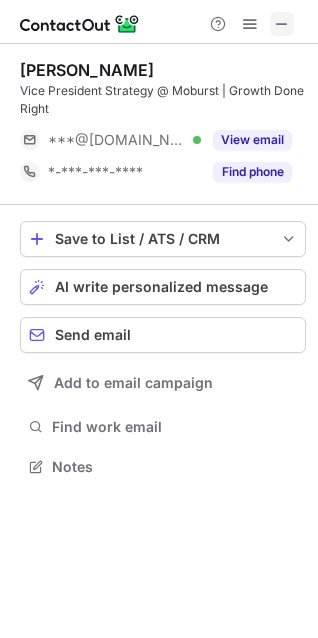 click at bounding box center (282, 24) 